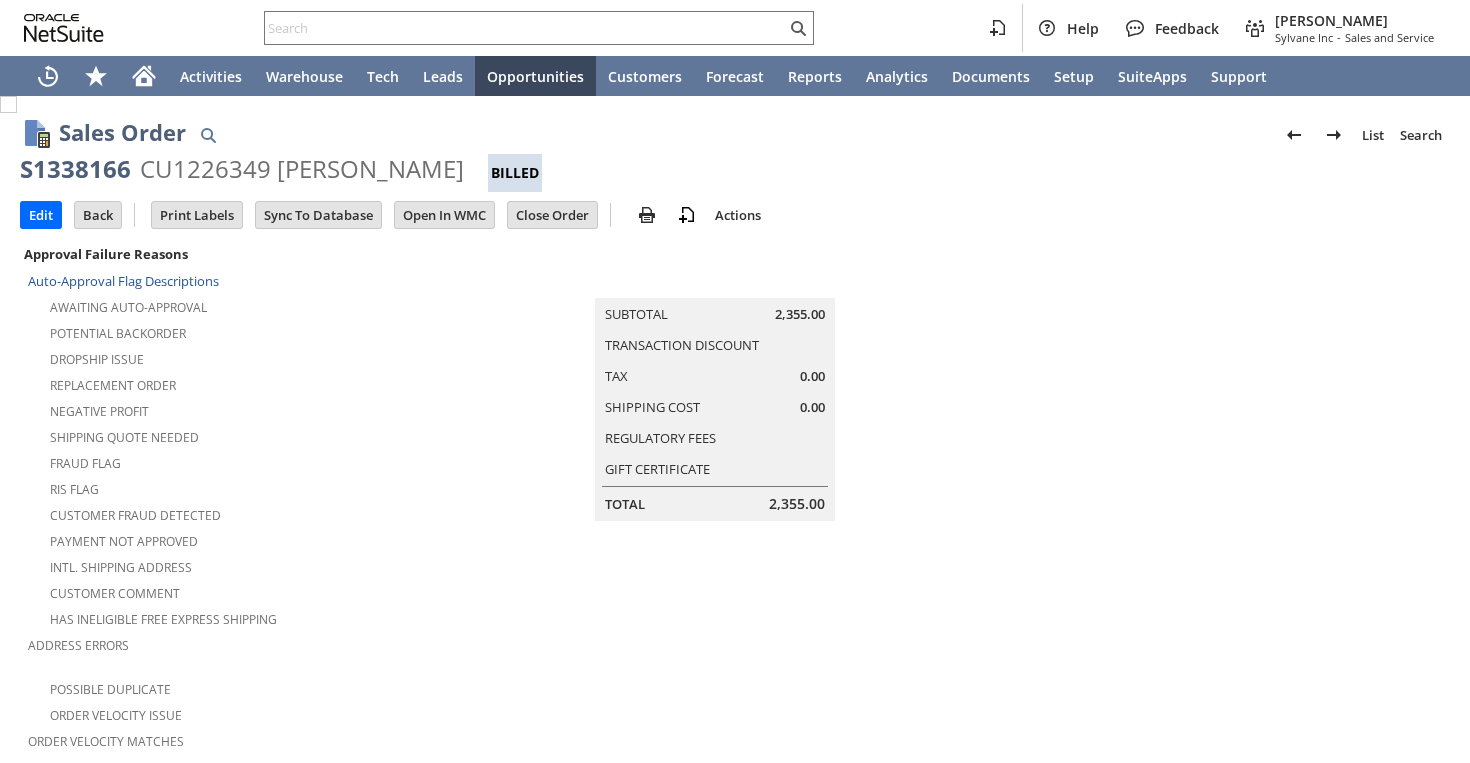 scroll, scrollTop: 0, scrollLeft: 0, axis: both 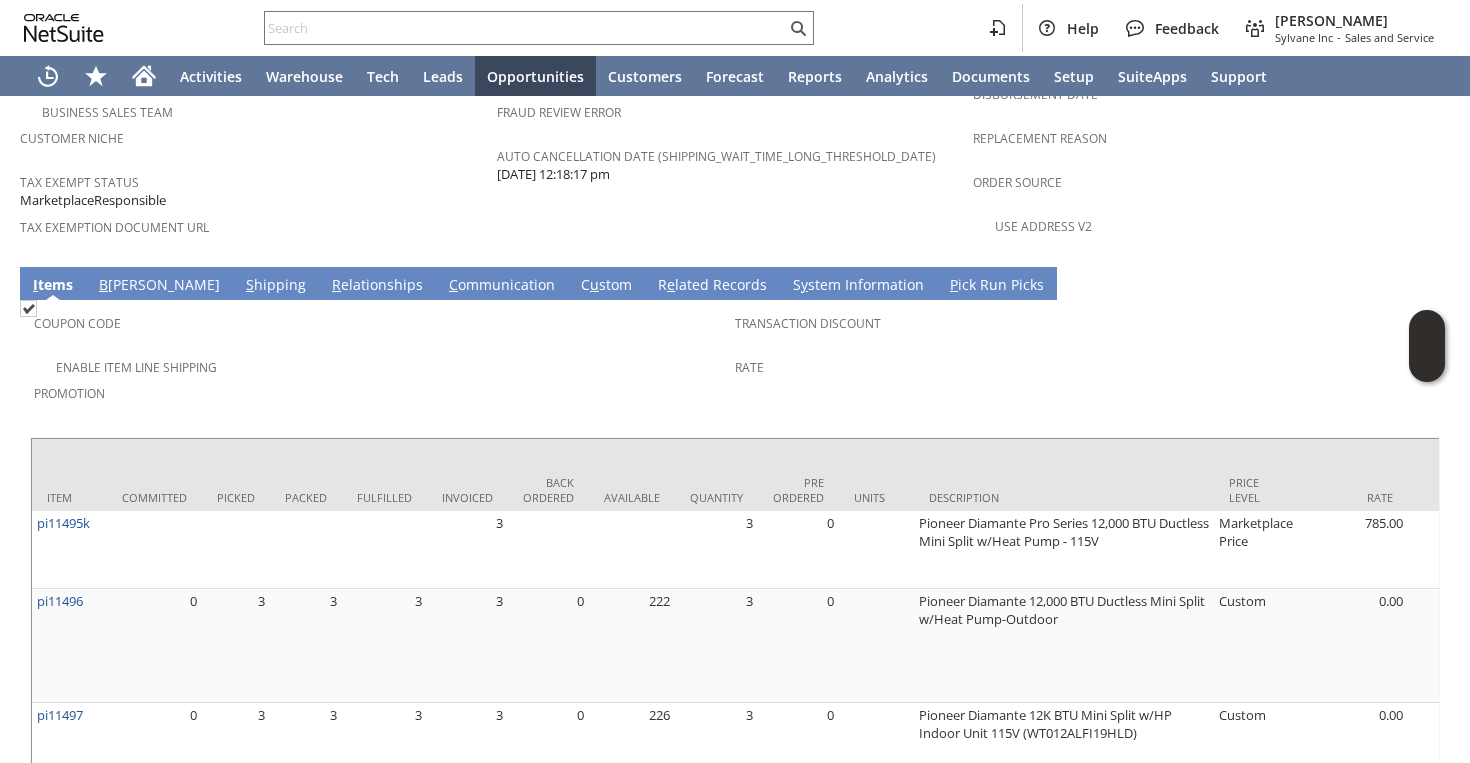 click on "S hipping" at bounding box center (276, 286) 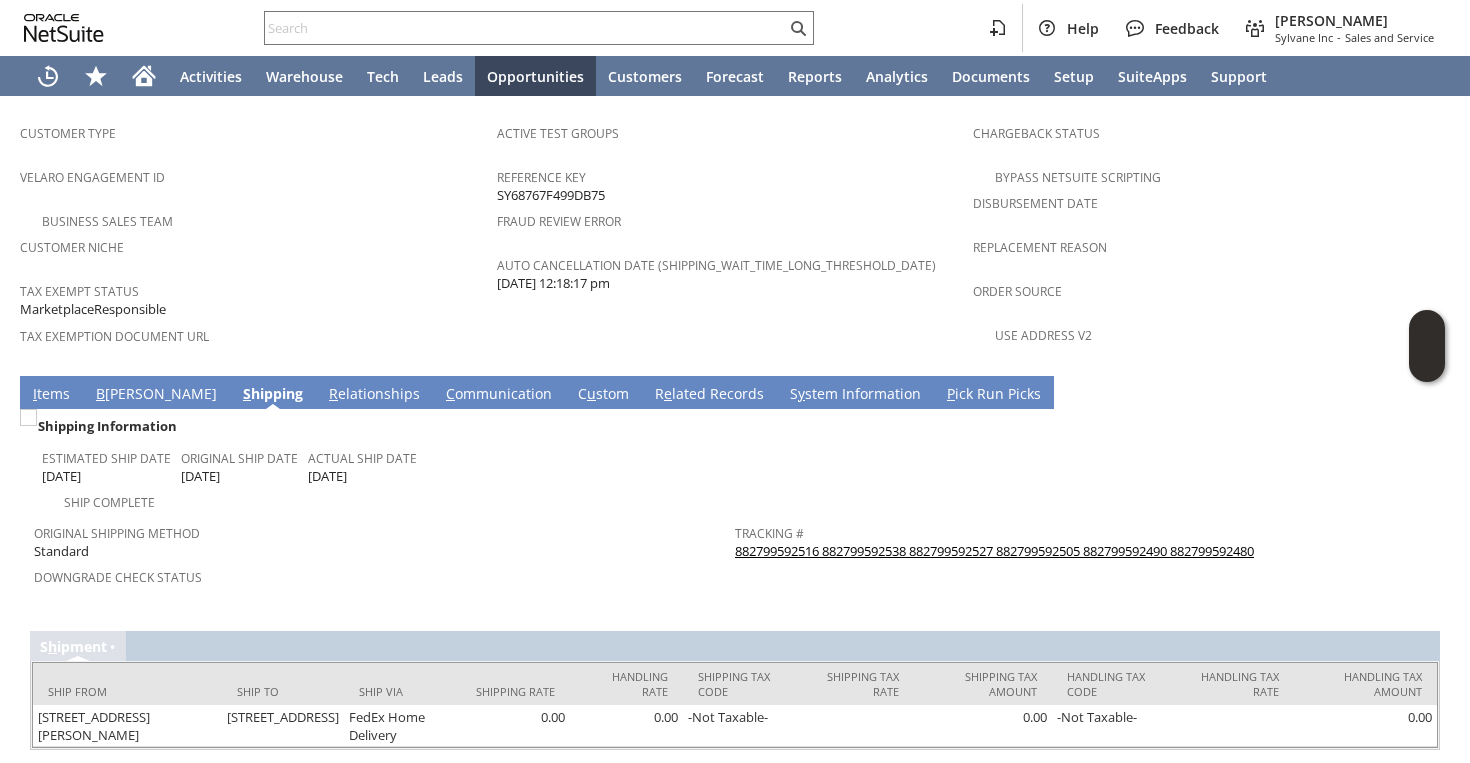 click on "I tems" at bounding box center (51, 395) 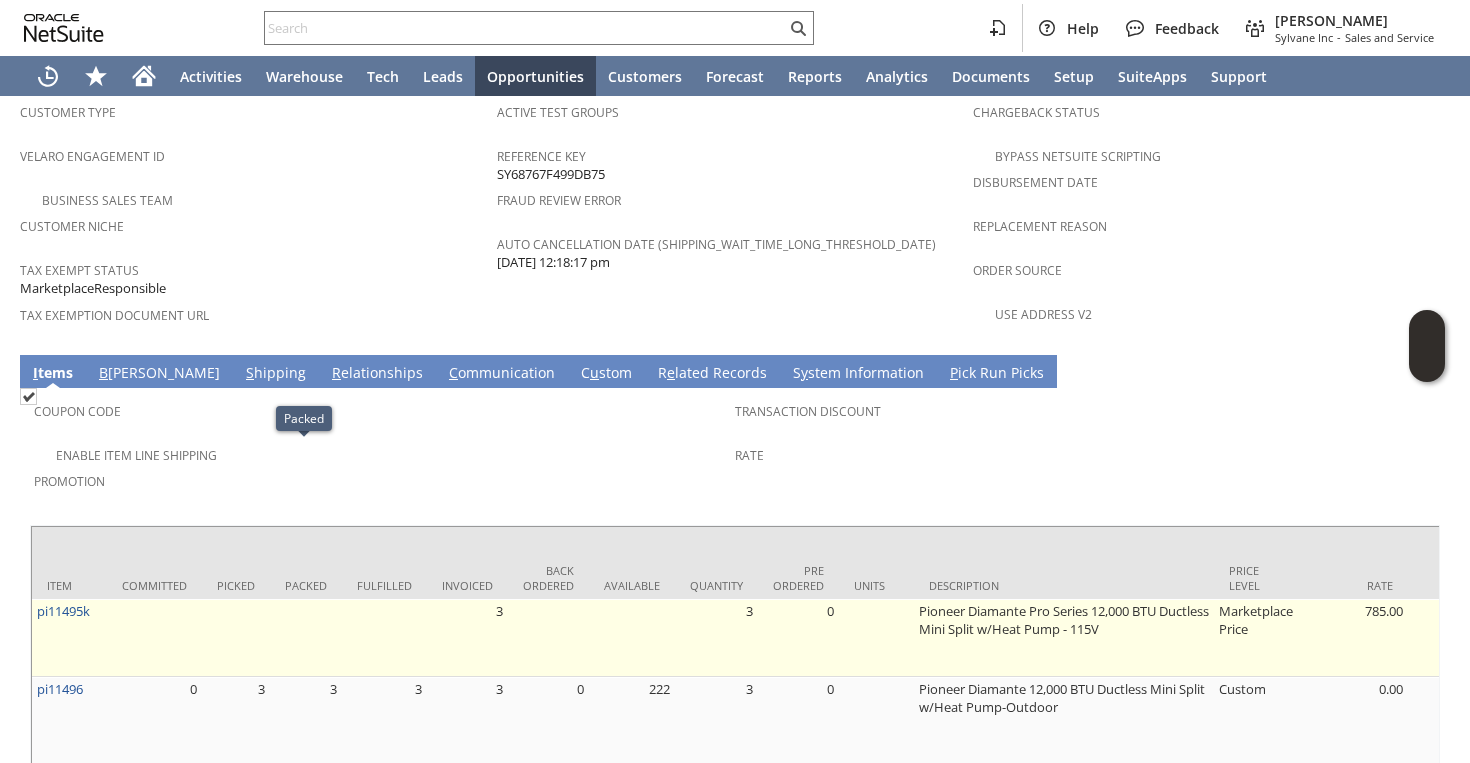 scroll, scrollTop: 1246, scrollLeft: 0, axis: vertical 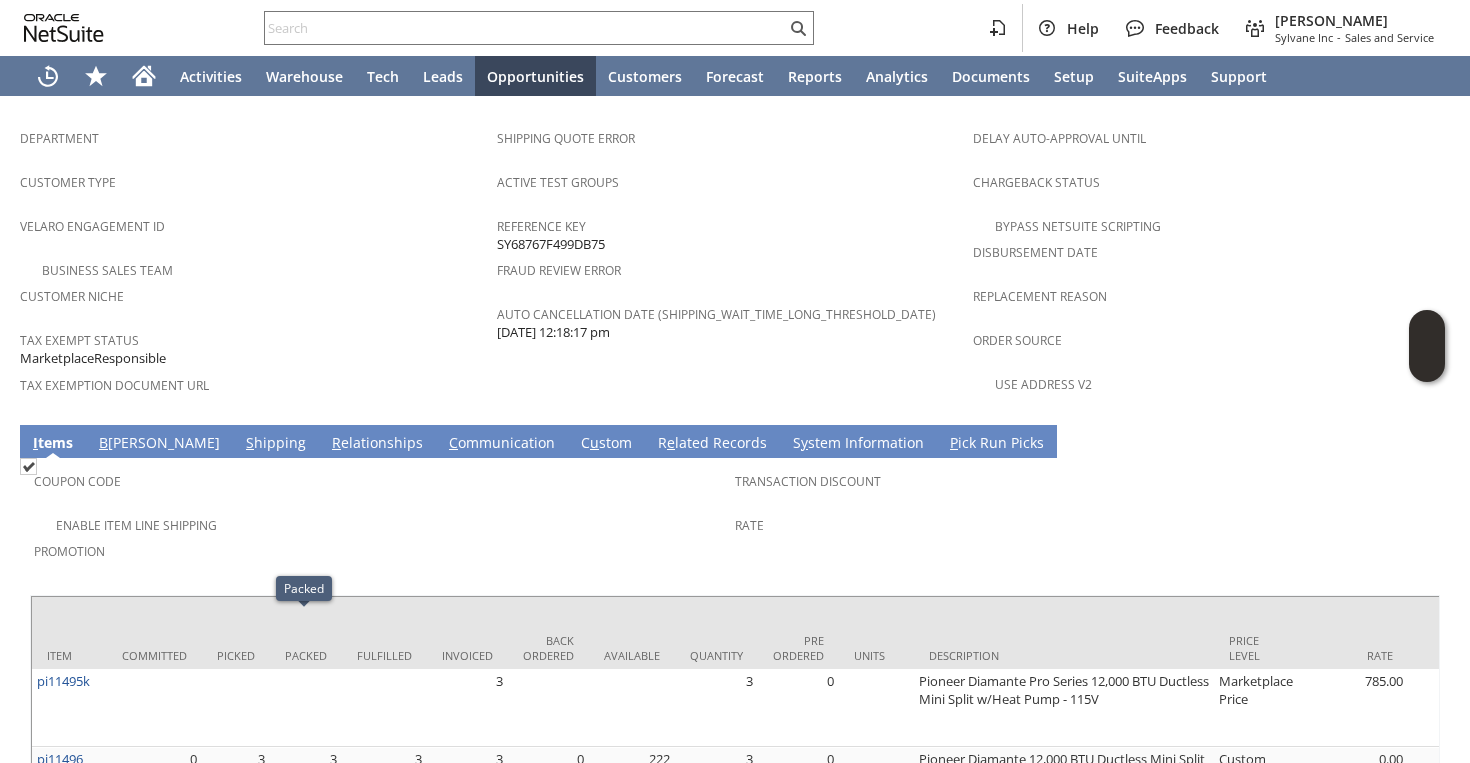 click on "S hipping" at bounding box center [276, 444] 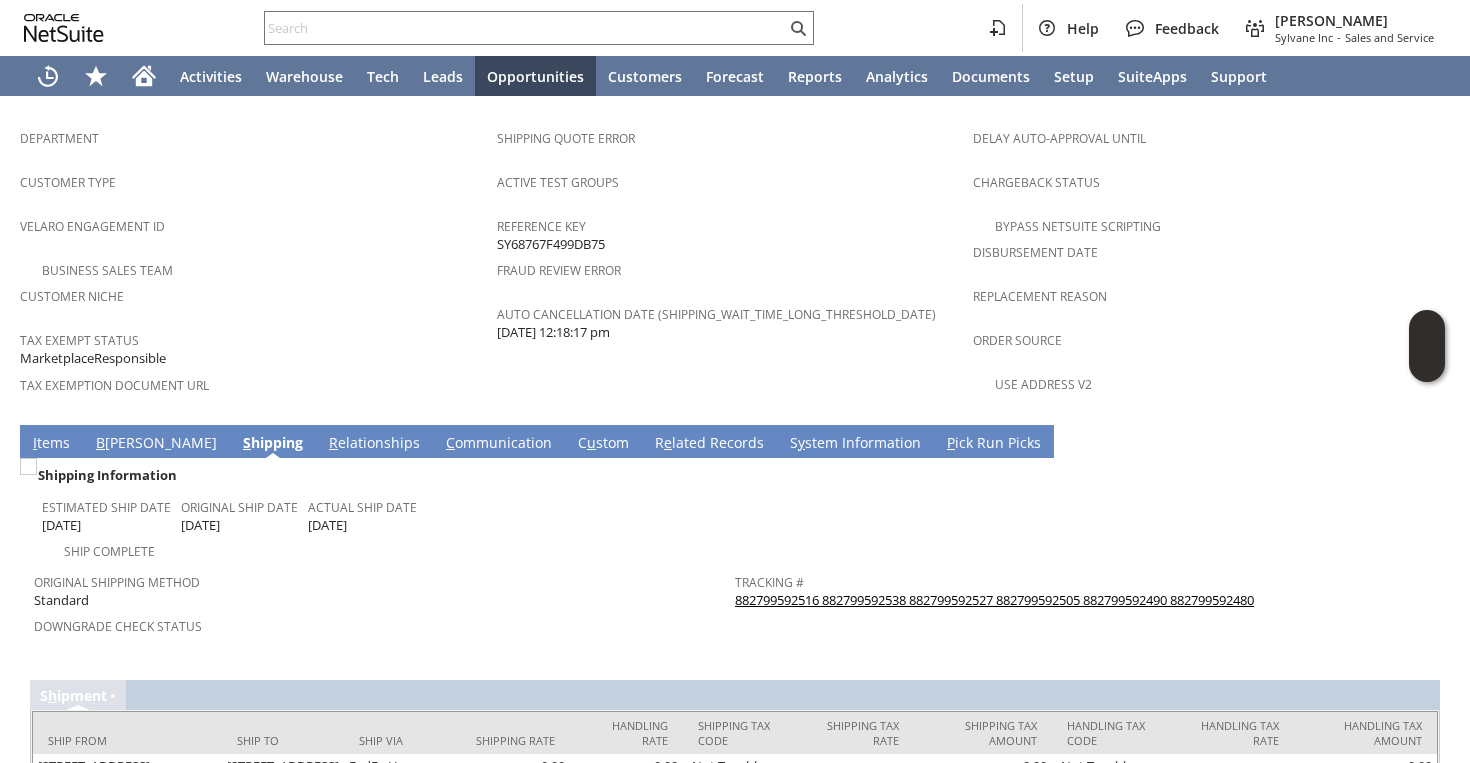 scroll, scrollTop: 1295, scrollLeft: 0, axis: vertical 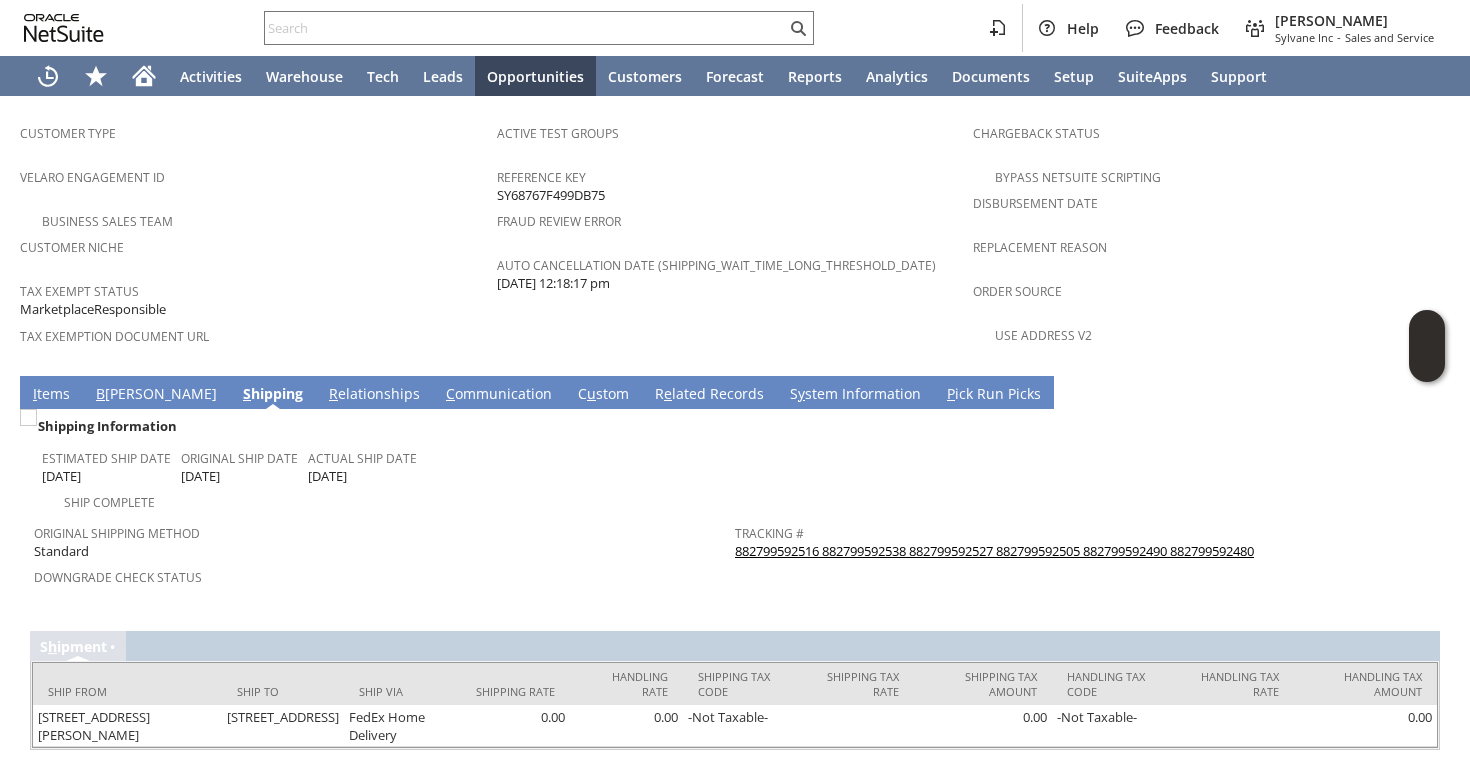click on "I tems" at bounding box center (51, 395) 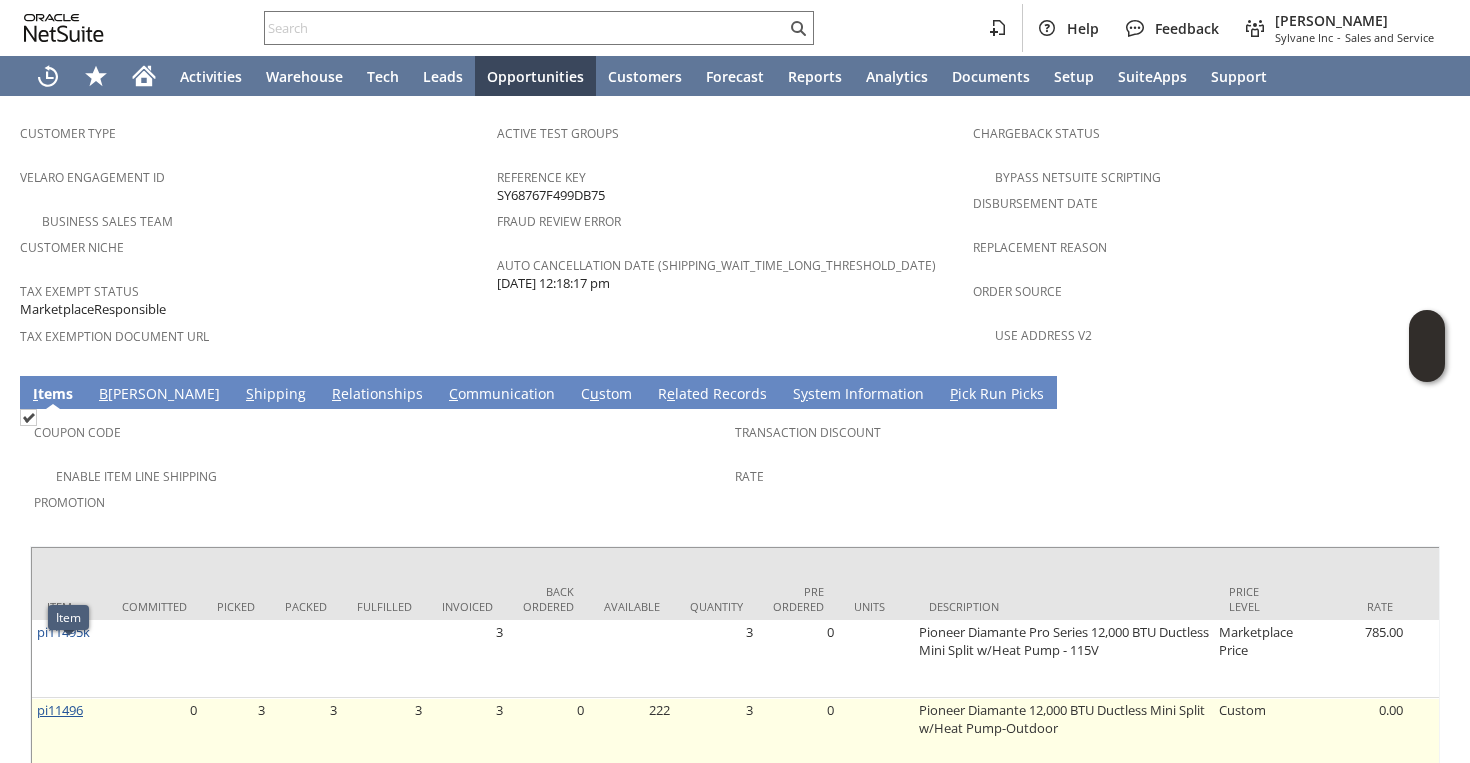 click on "pi11496" at bounding box center (60, 710) 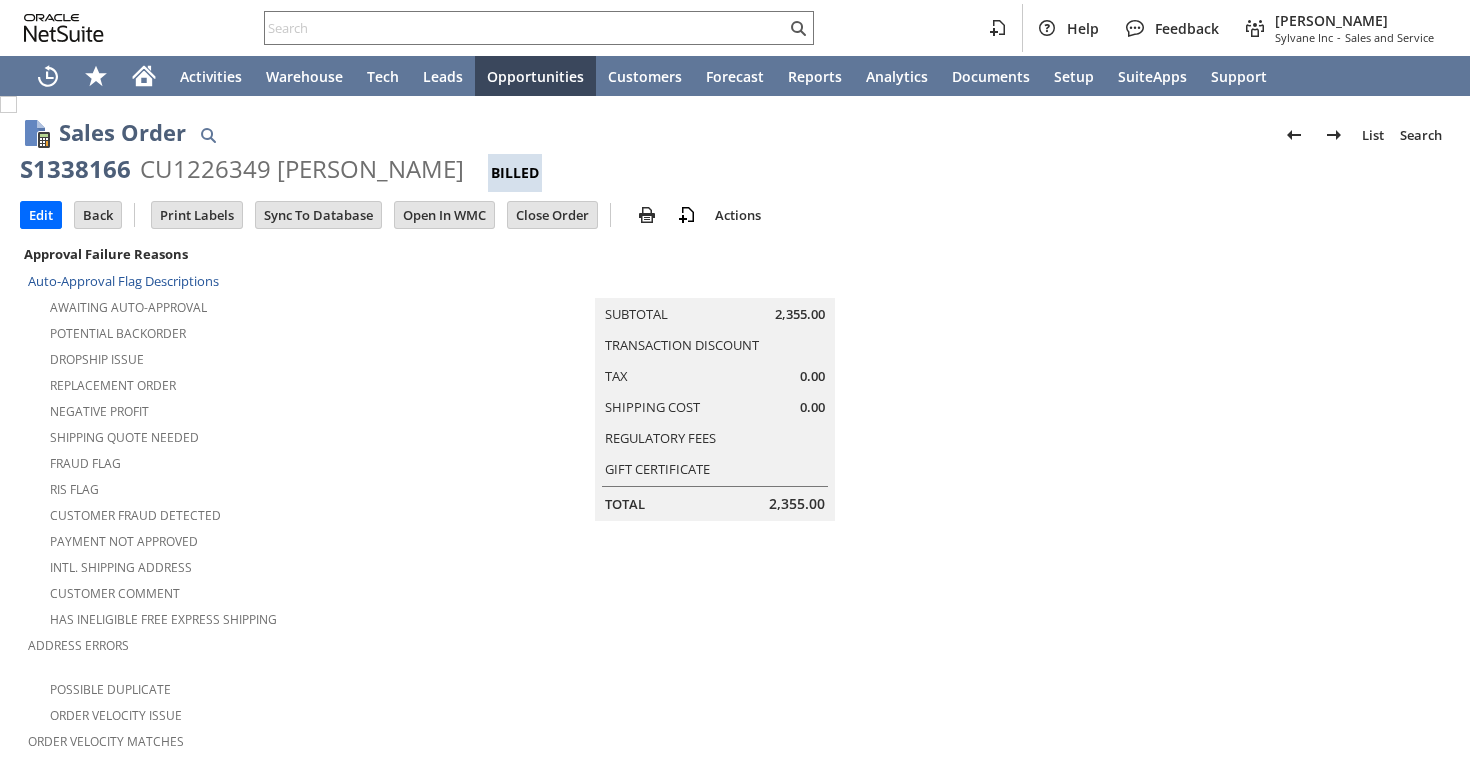 scroll, scrollTop: 0, scrollLeft: 0, axis: both 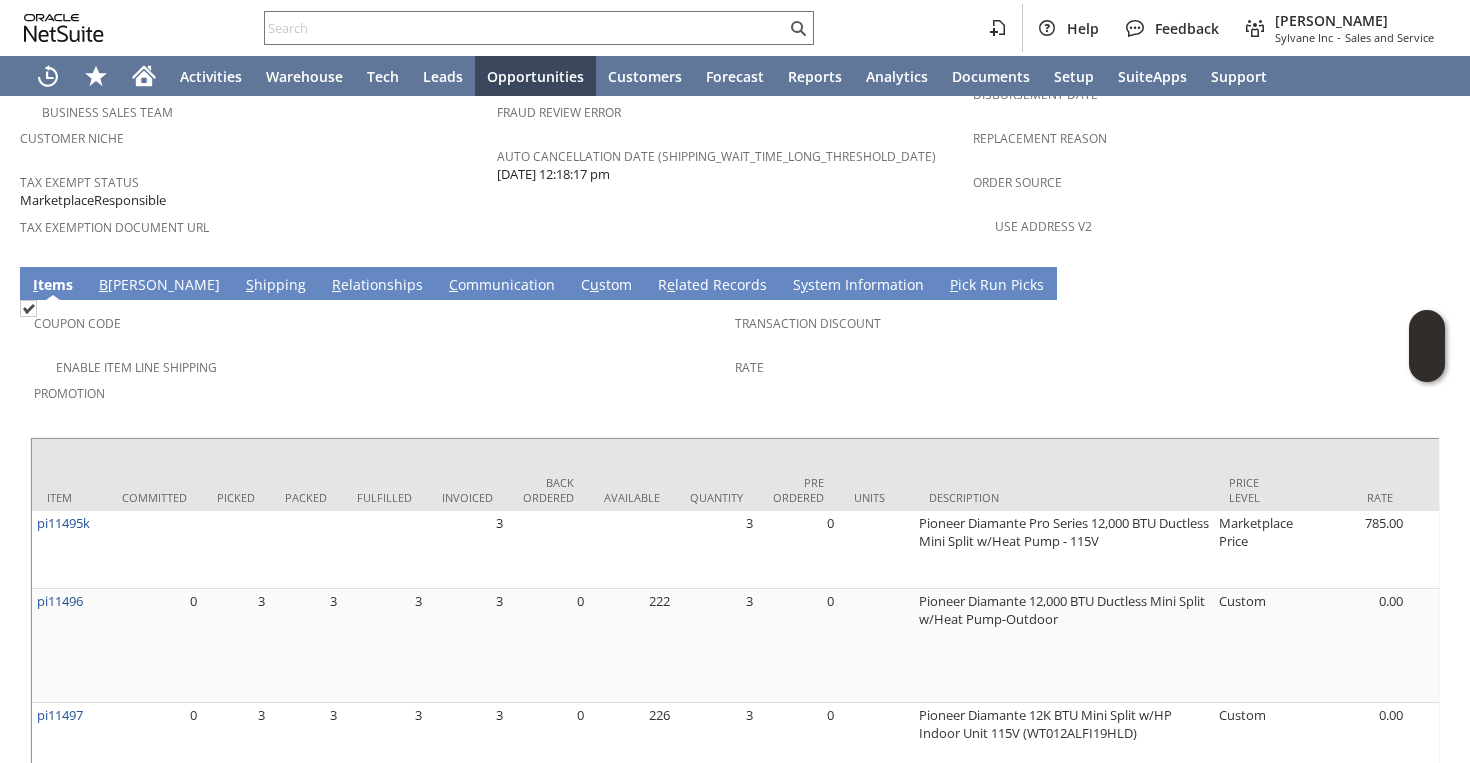 click on "S hipping" at bounding box center (276, 286) 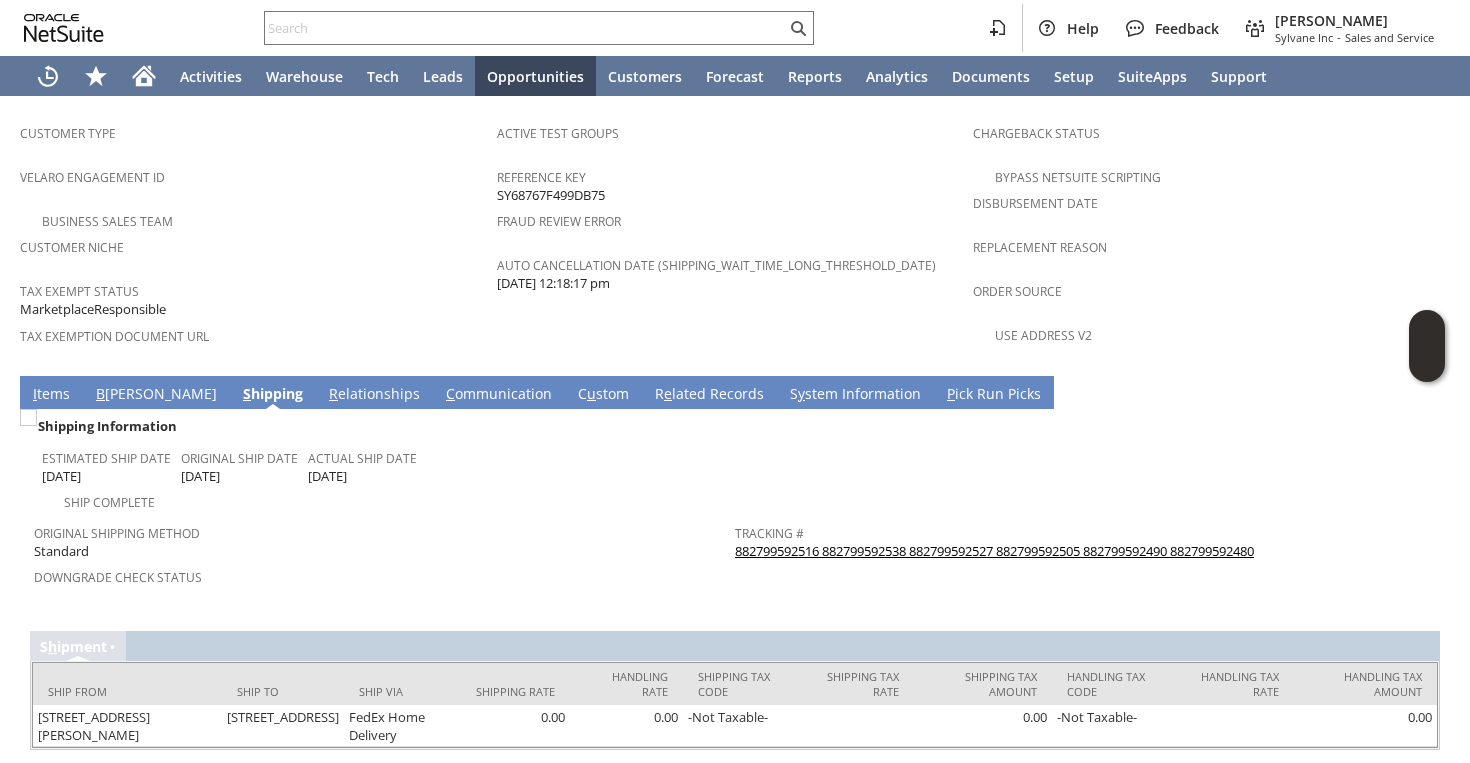 click on "882799592516 882799592538 882799592527 882799592505 882799592490 882799592480" at bounding box center (994, 551) 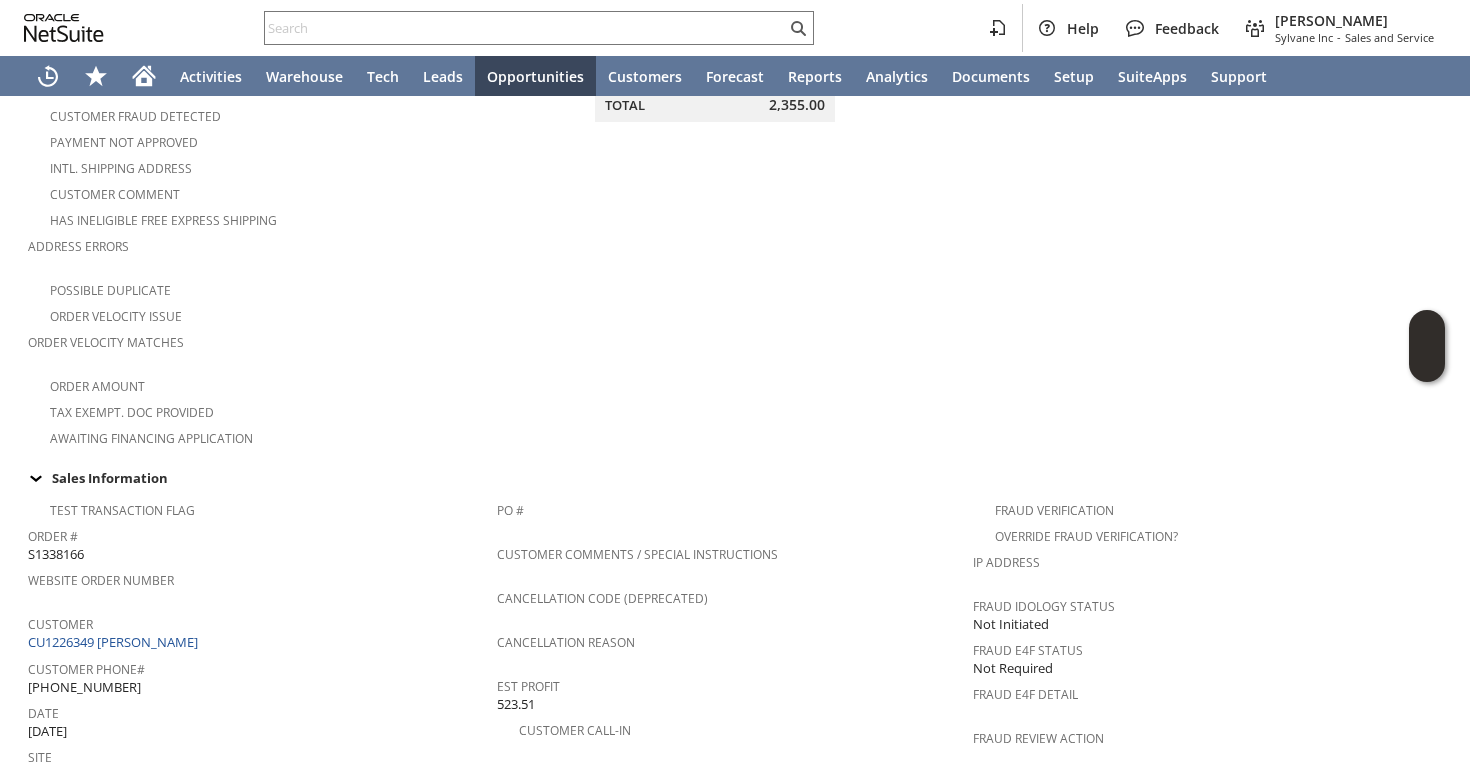 scroll, scrollTop: 0, scrollLeft: 0, axis: both 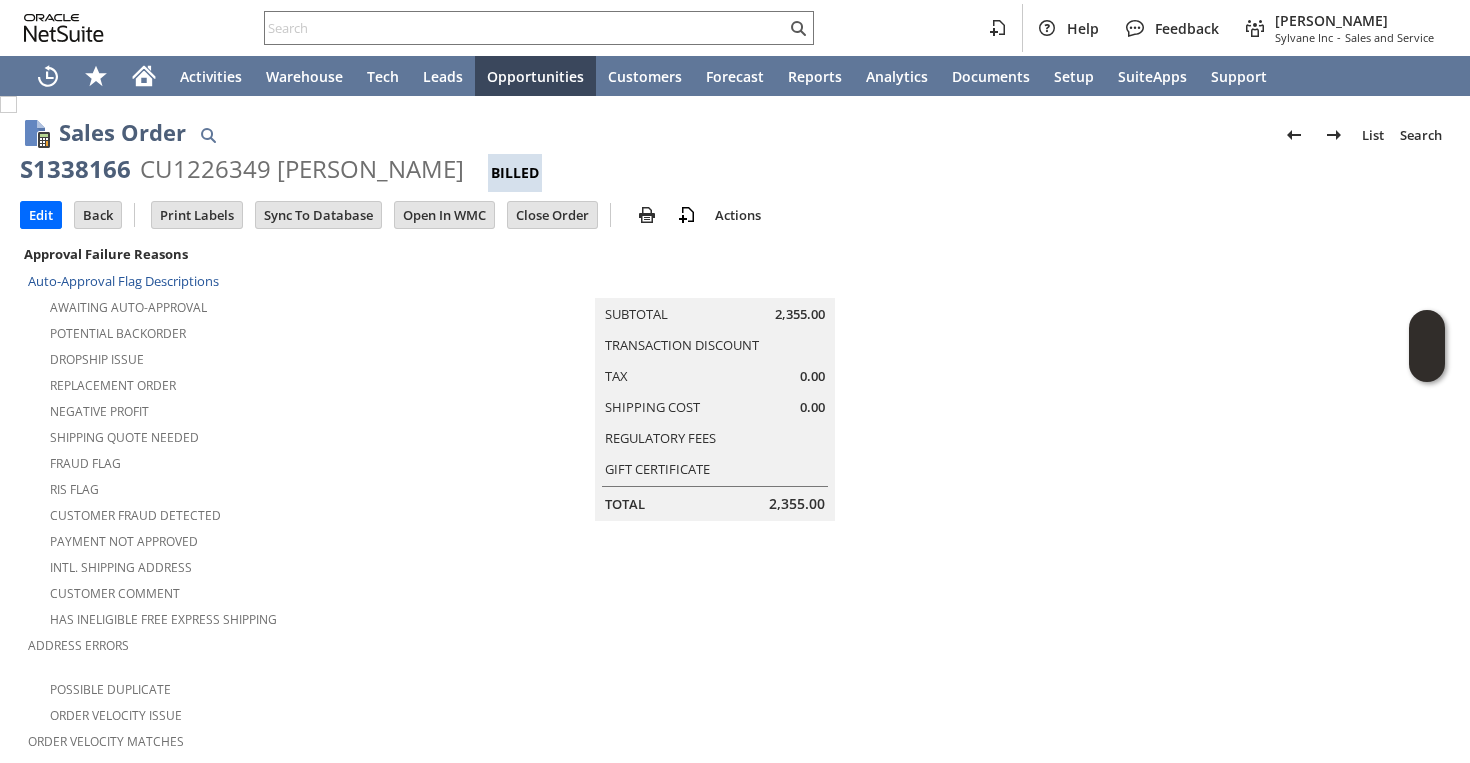 click on "Replacement Order" at bounding box center [262, 383] 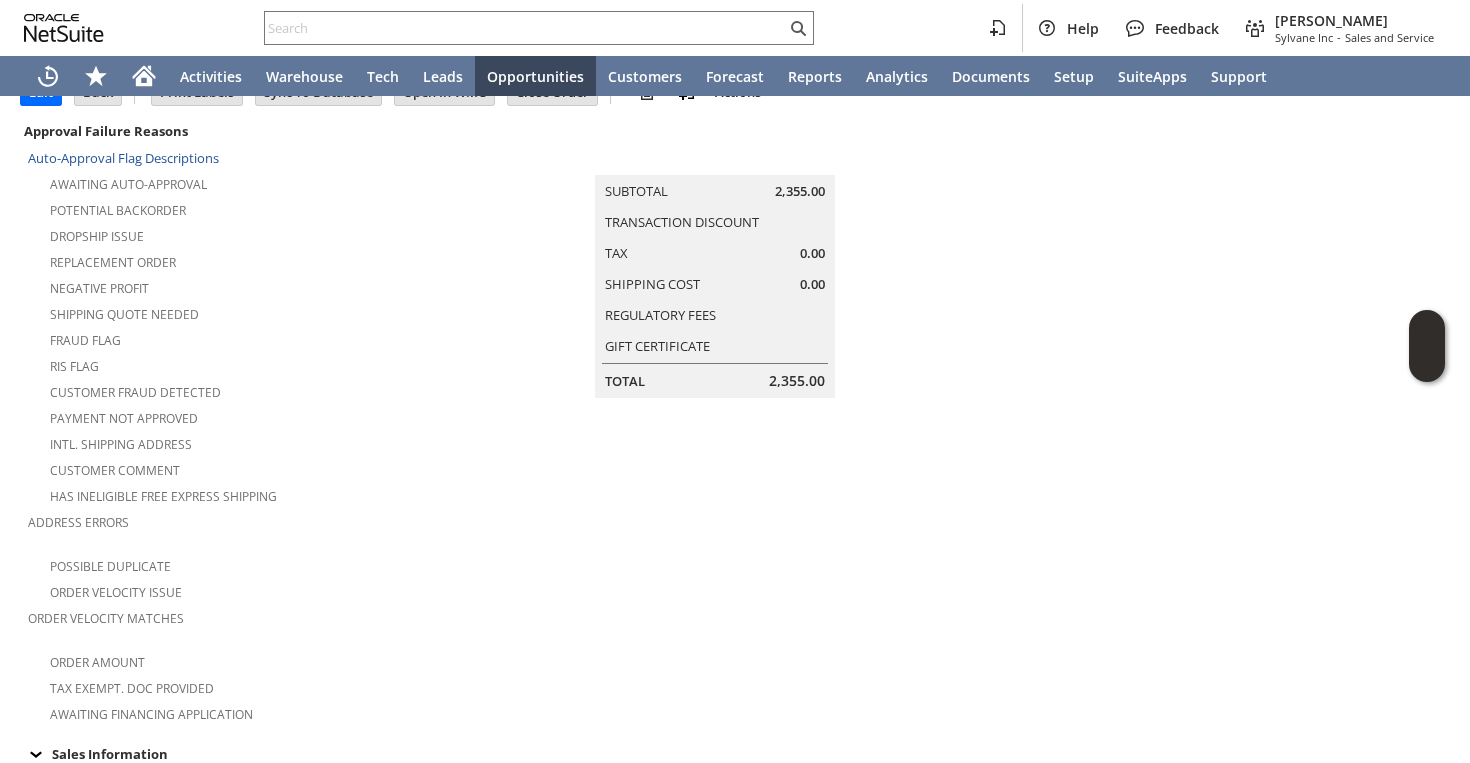 scroll, scrollTop: 184, scrollLeft: 0, axis: vertical 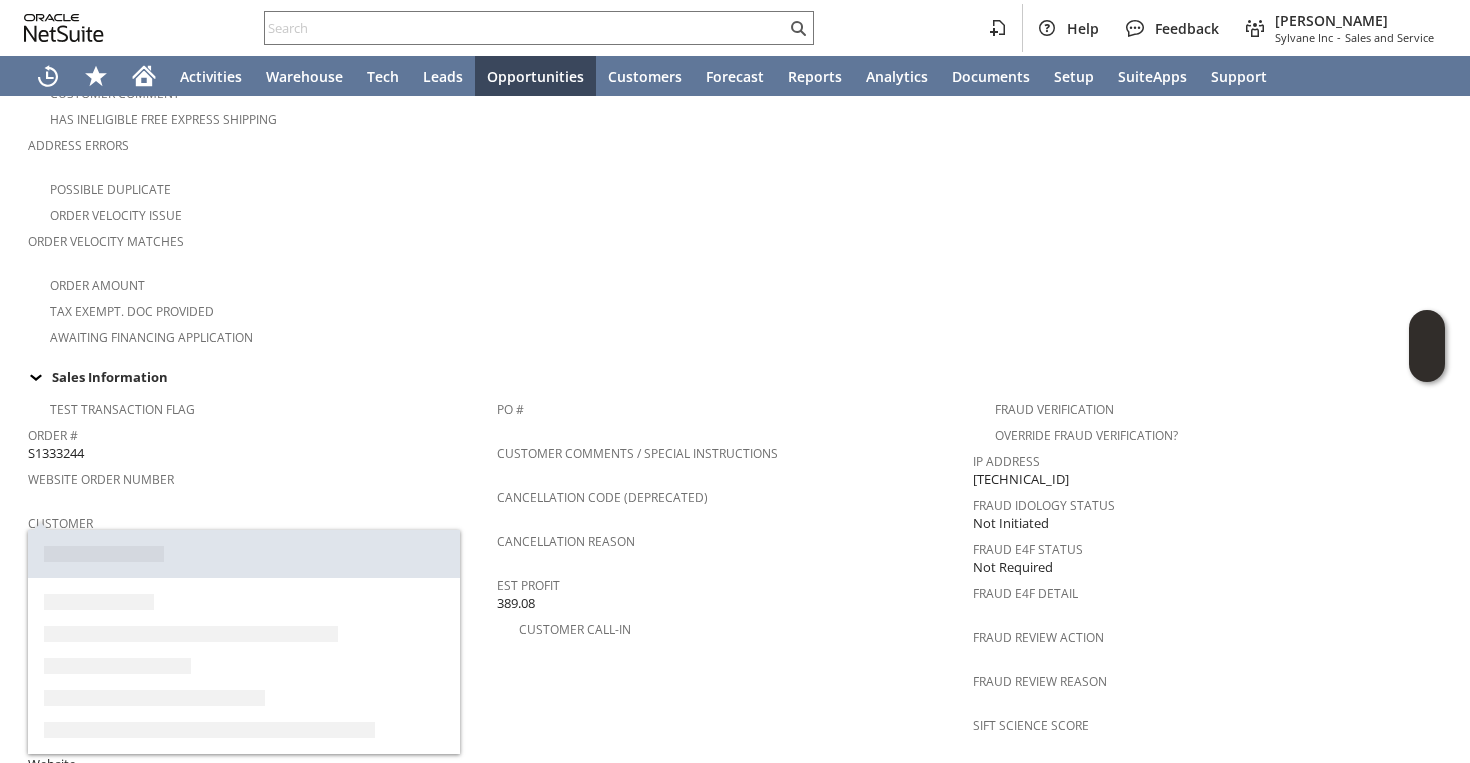 click on "CU1221637 Emily Spitzer" at bounding box center (115, 541) 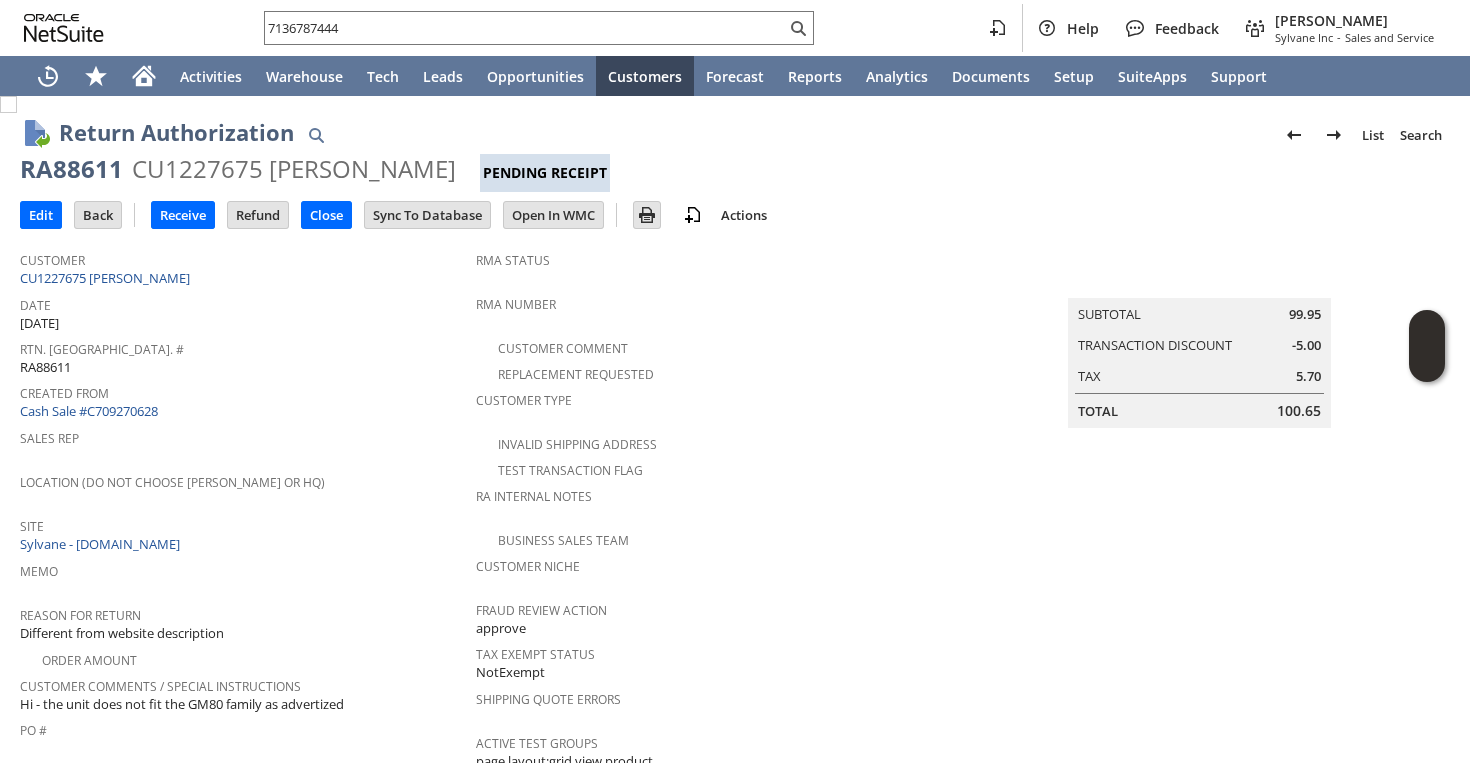scroll, scrollTop: 0, scrollLeft: 0, axis: both 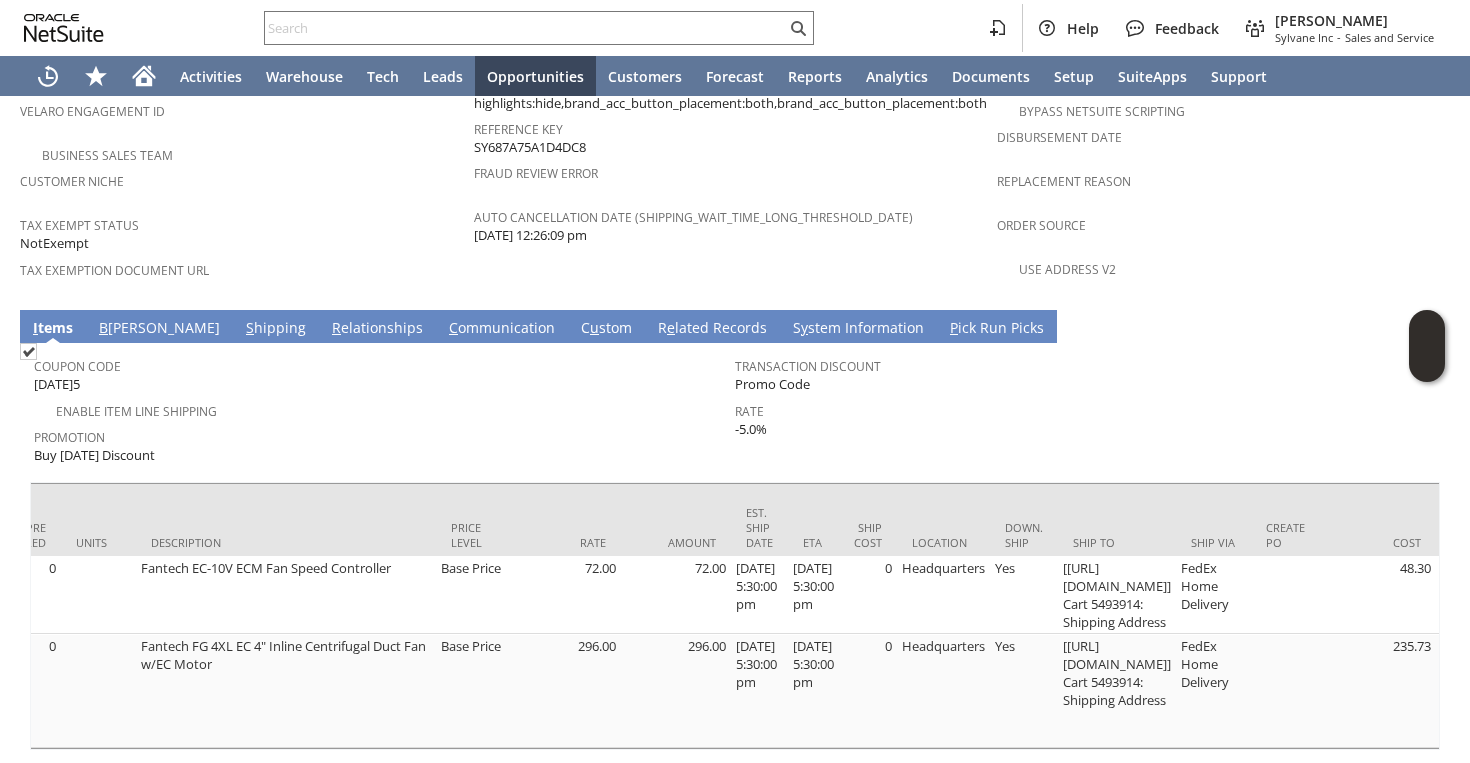 click on "S hipping" at bounding box center (276, 329) 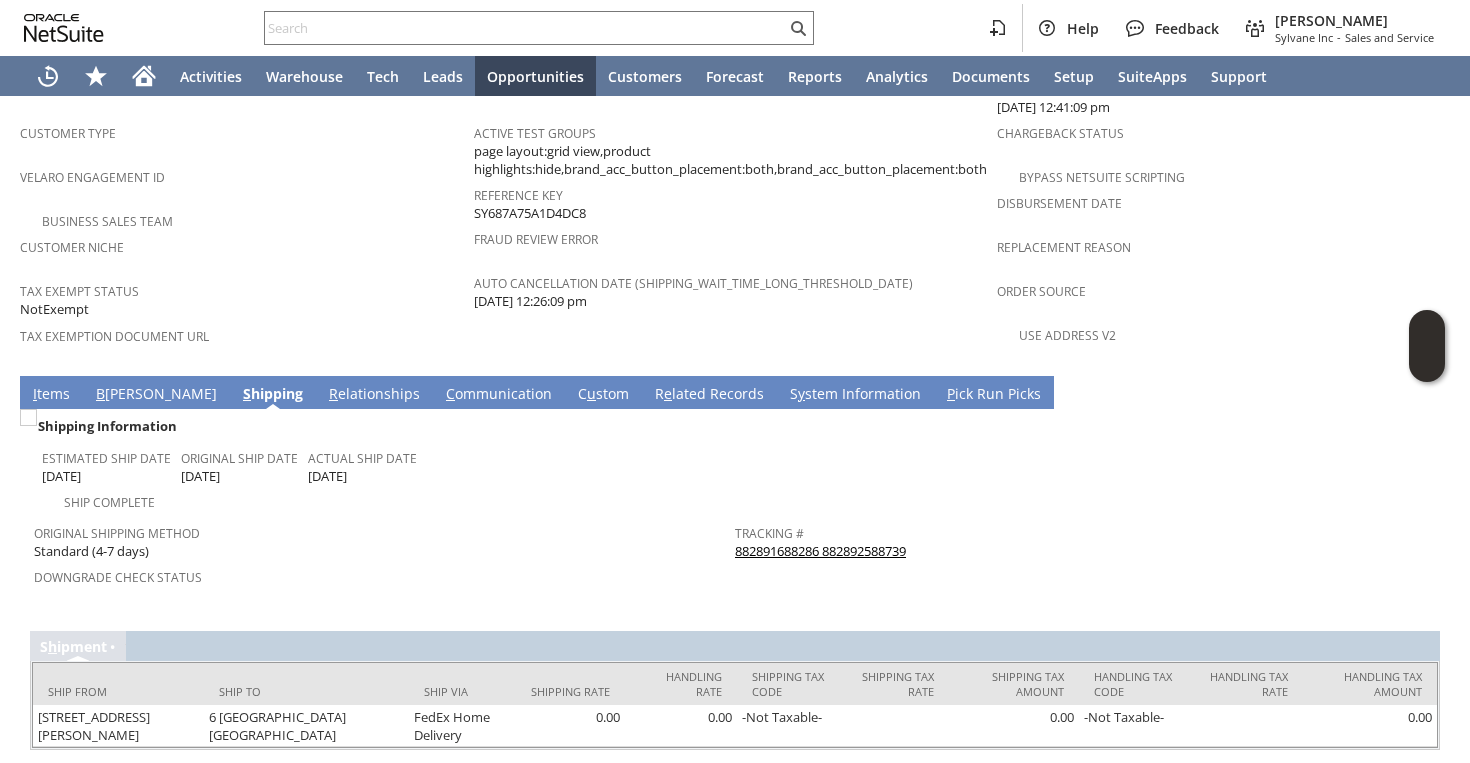 click on "Tracking #
882891688286 882892588739" at bounding box center (1085, 538) 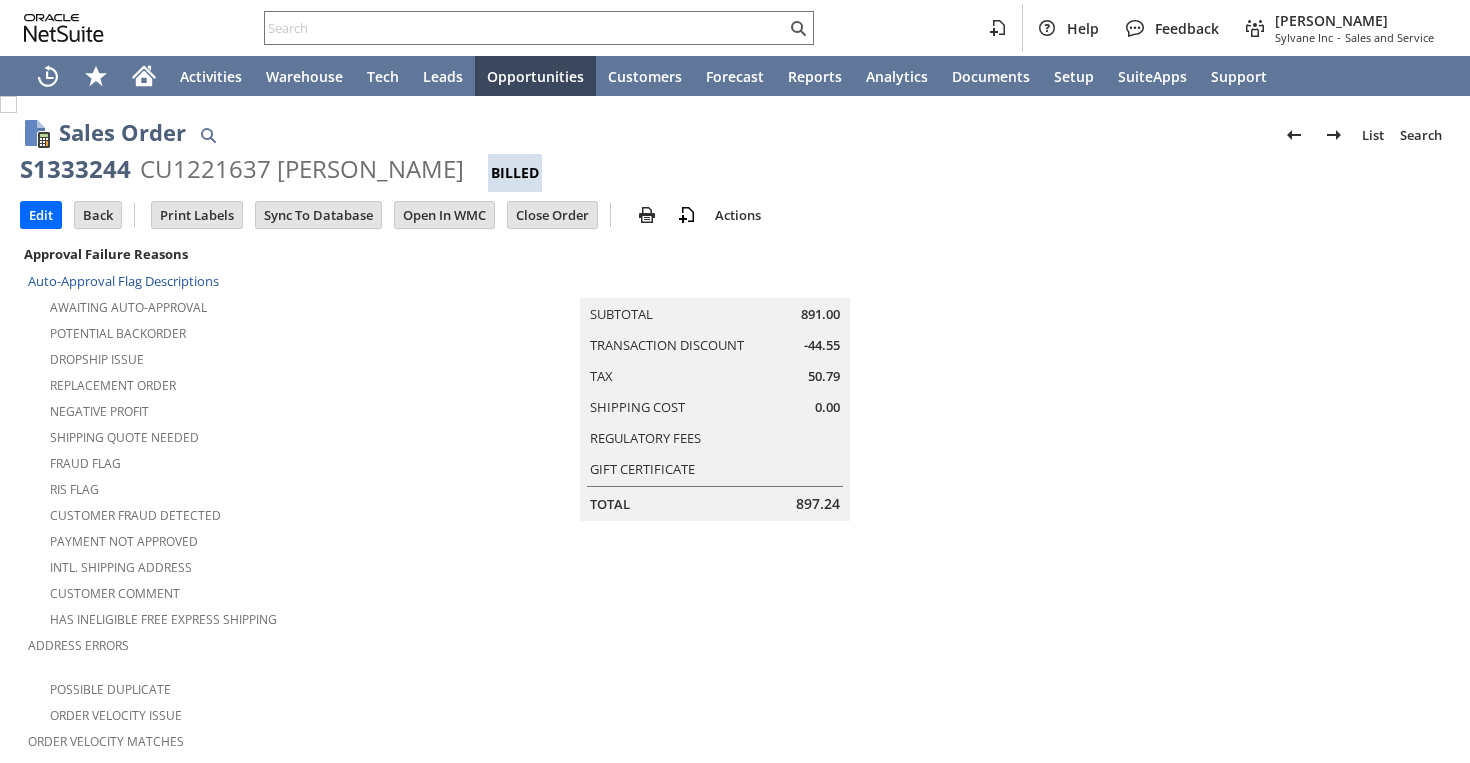 scroll, scrollTop: 0, scrollLeft: 0, axis: both 